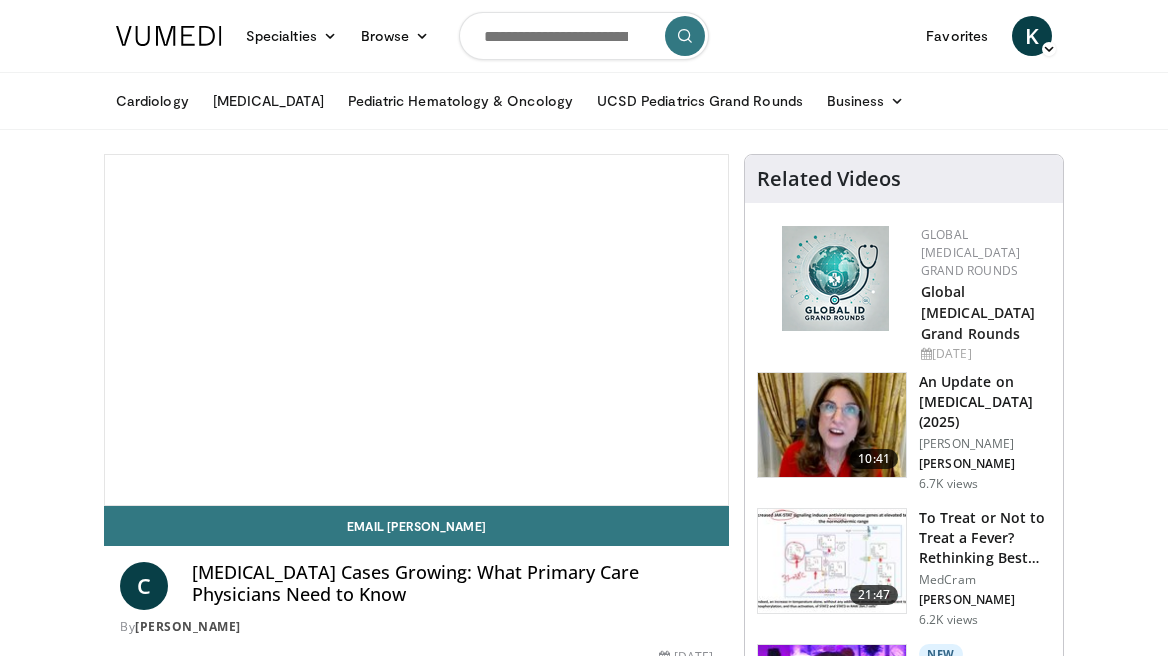 scroll, scrollTop: 0, scrollLeft: 0, axis: both 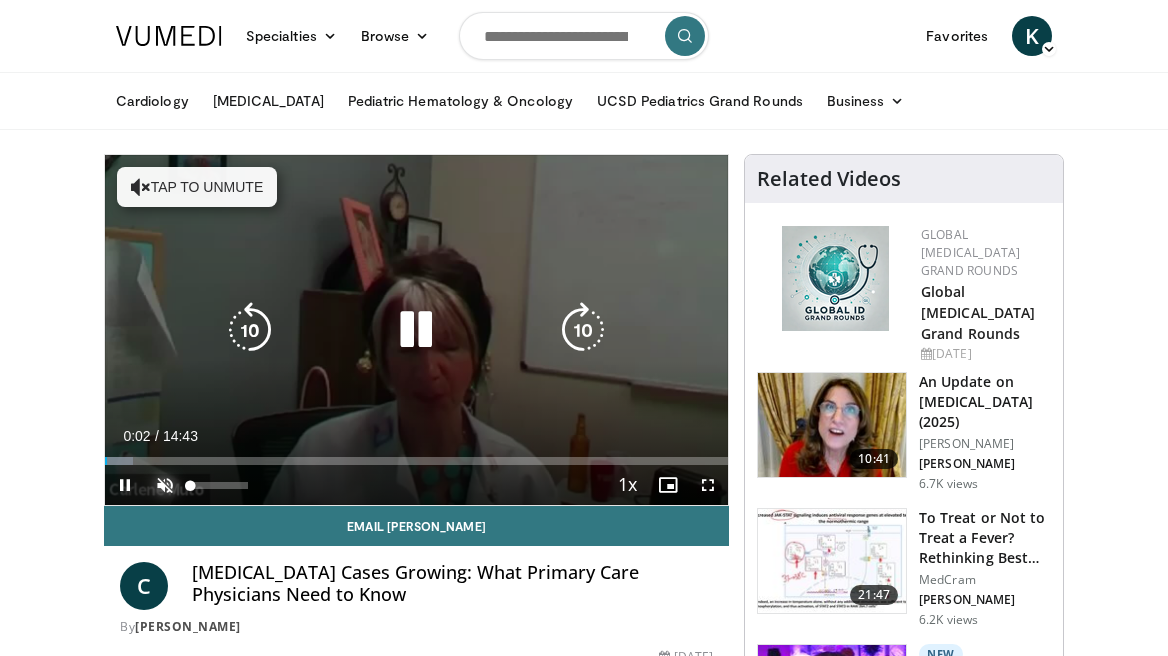 click at bounding box center (165, 485) 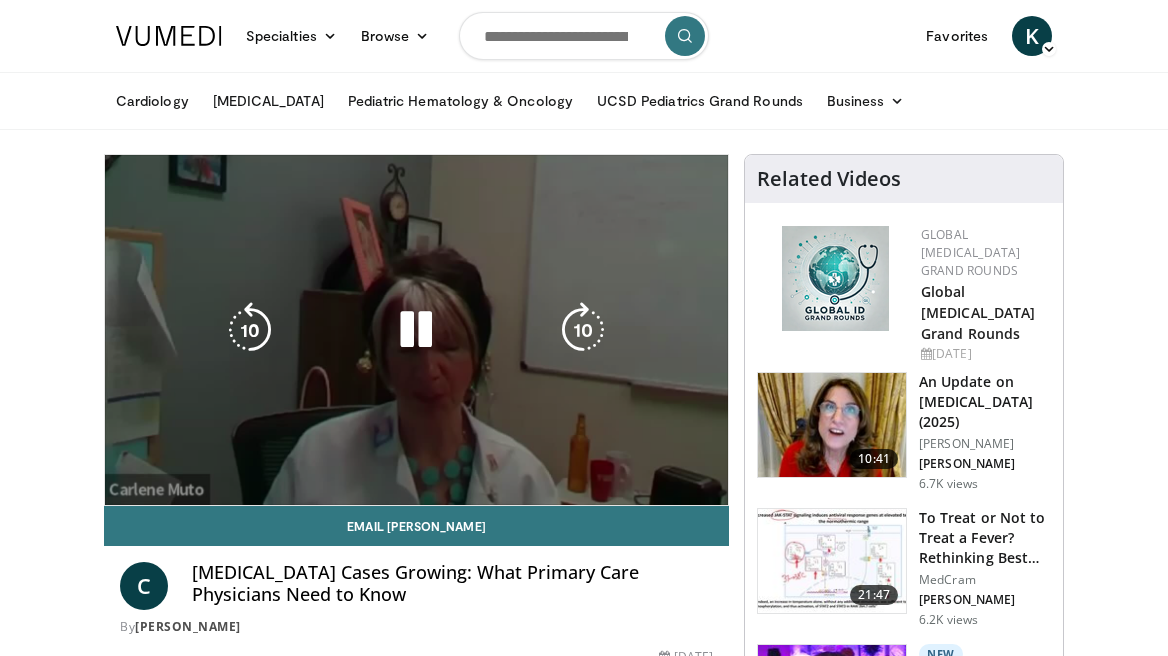 type 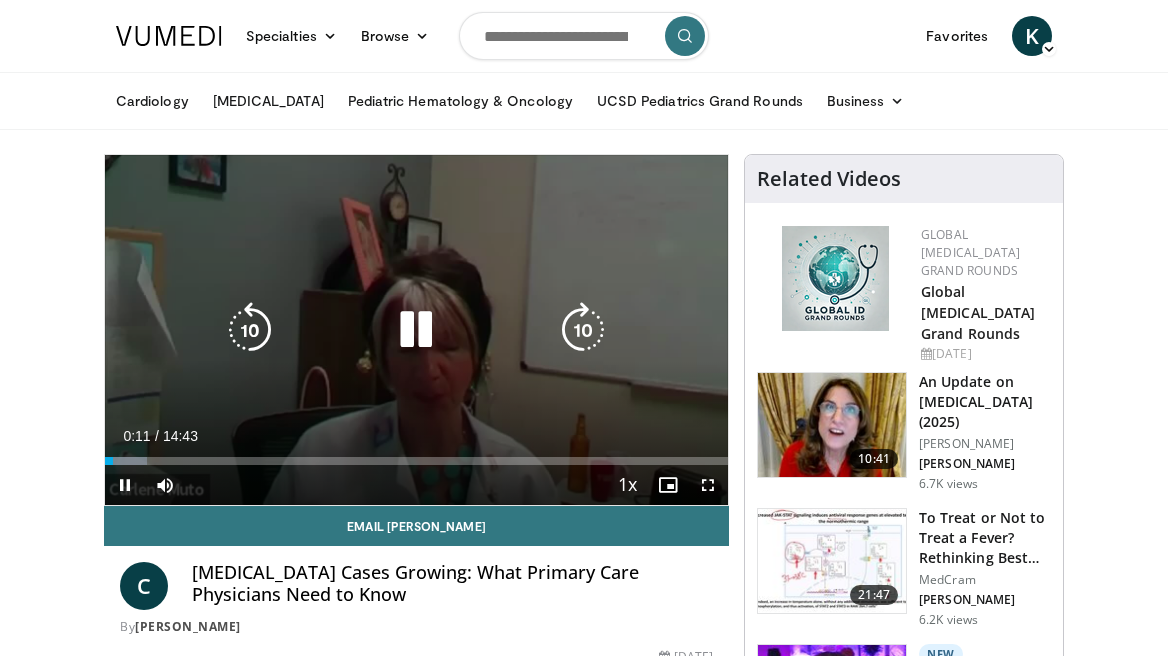click at bounding box center (416, 330) 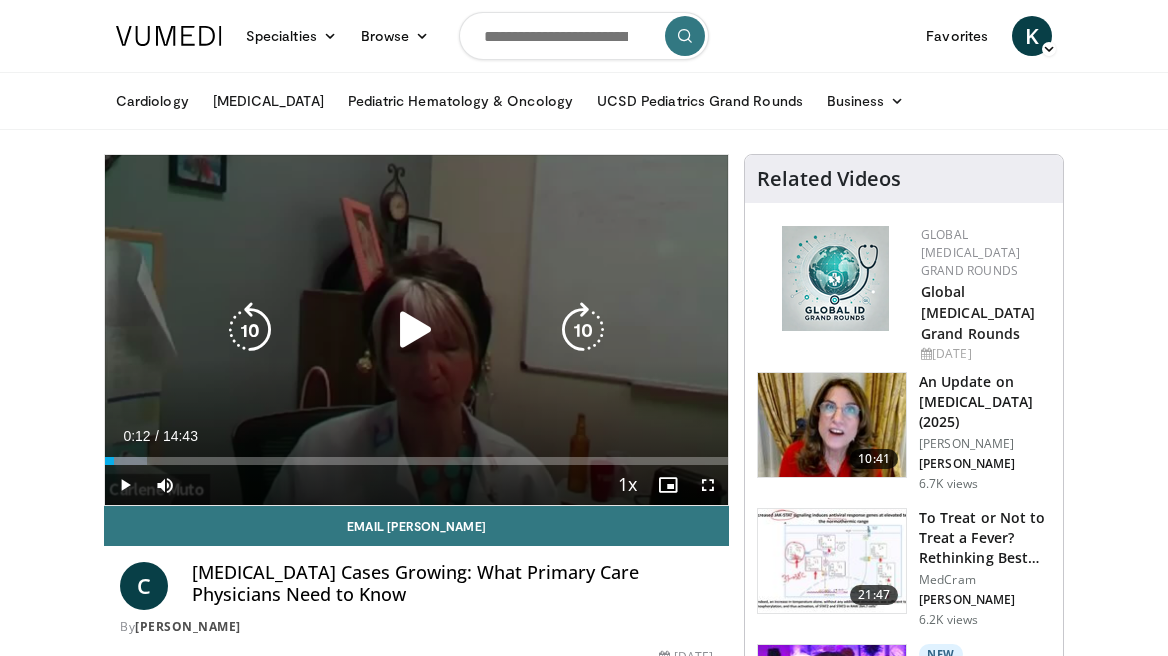 click at bounding box center [416, 330] 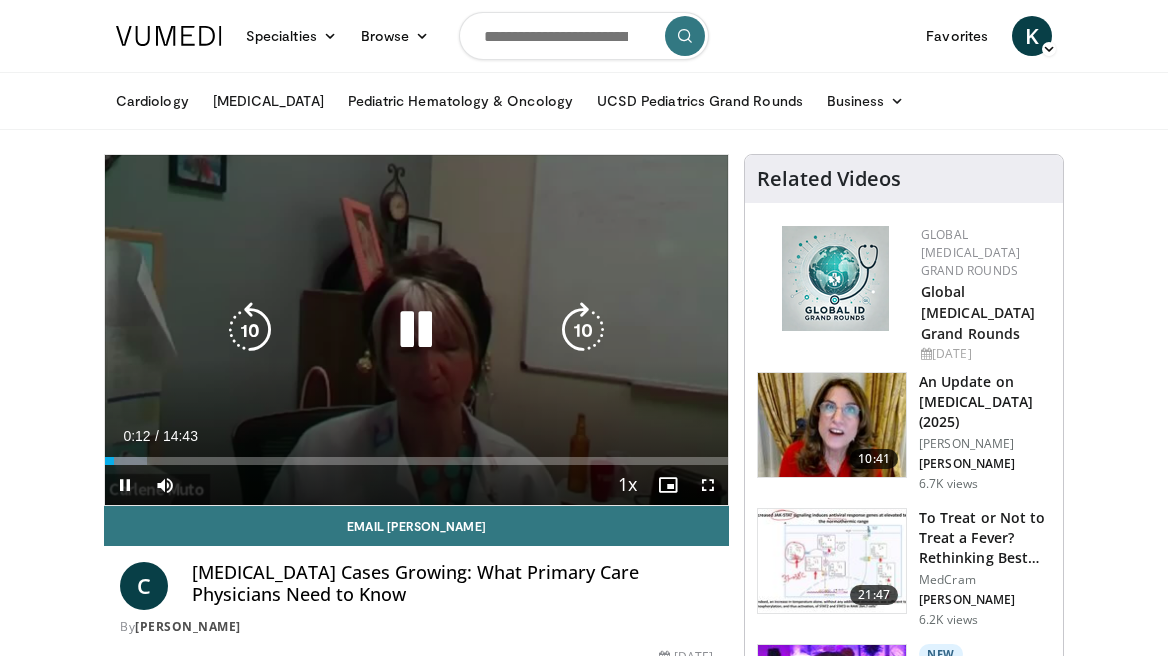 type 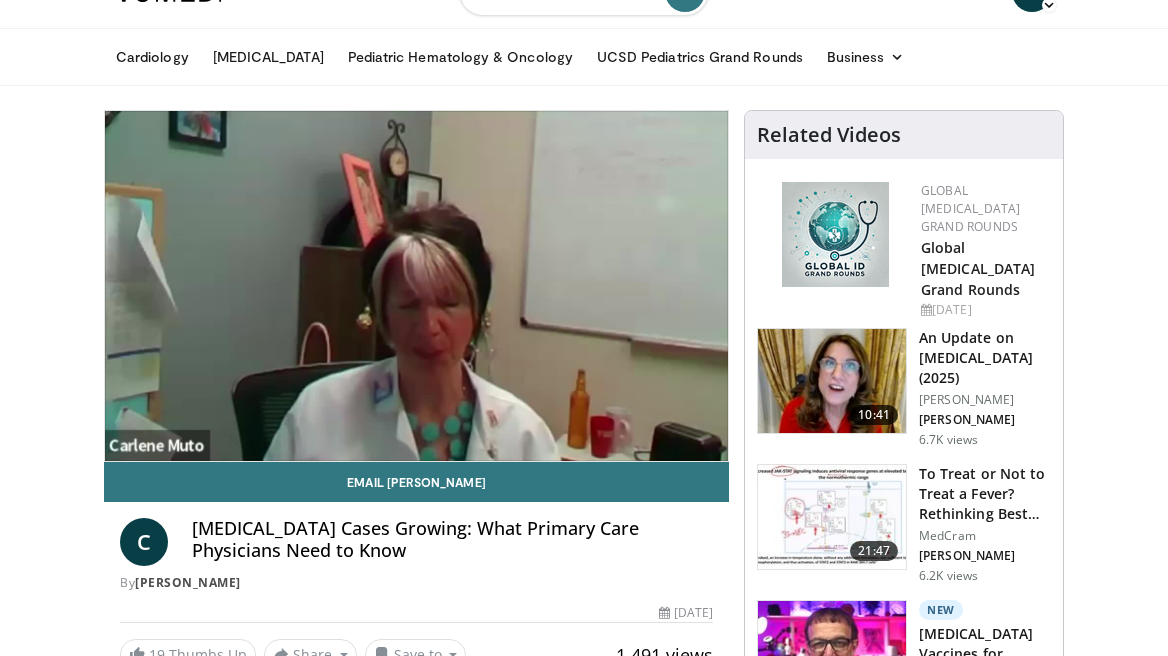 scroll, scrollTop: 32, scrollLeft: 0, axis: vertical 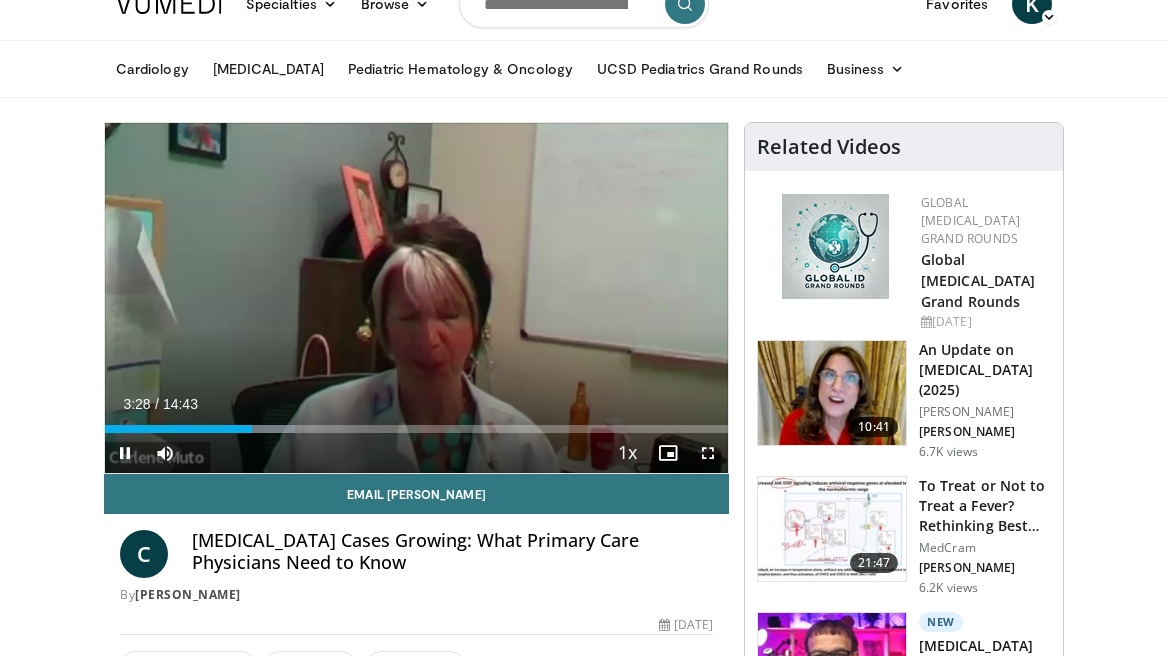 click on "10 seconds
Tap to unmute" at bounding box center (416, 298) 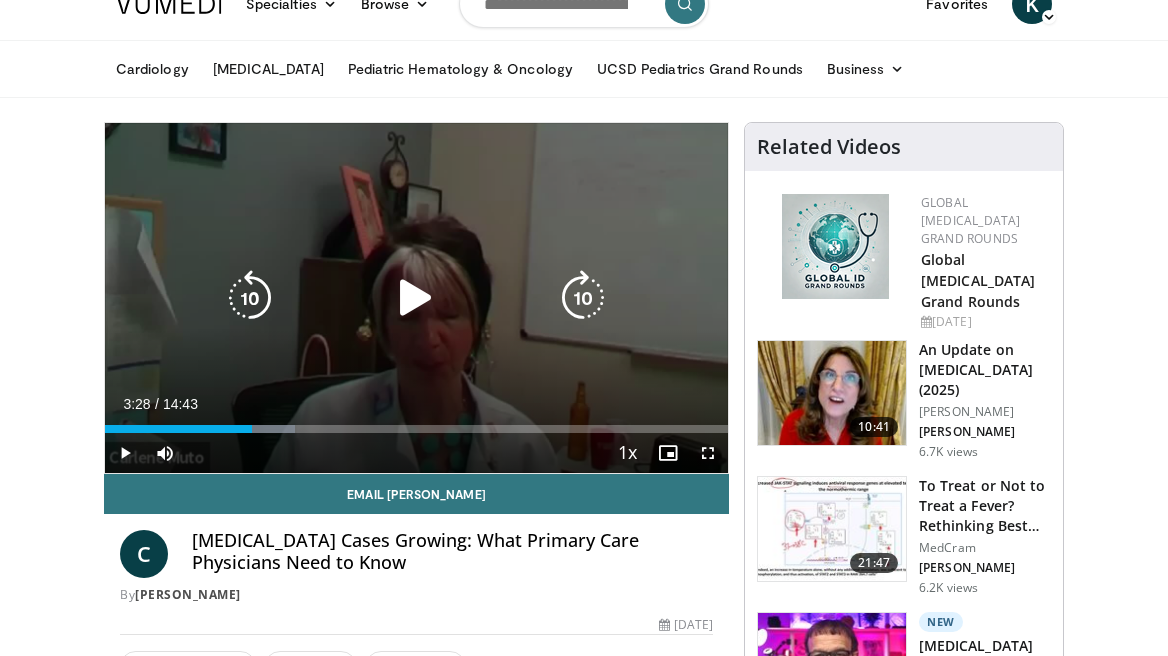 click at bounding box center (416, 298) 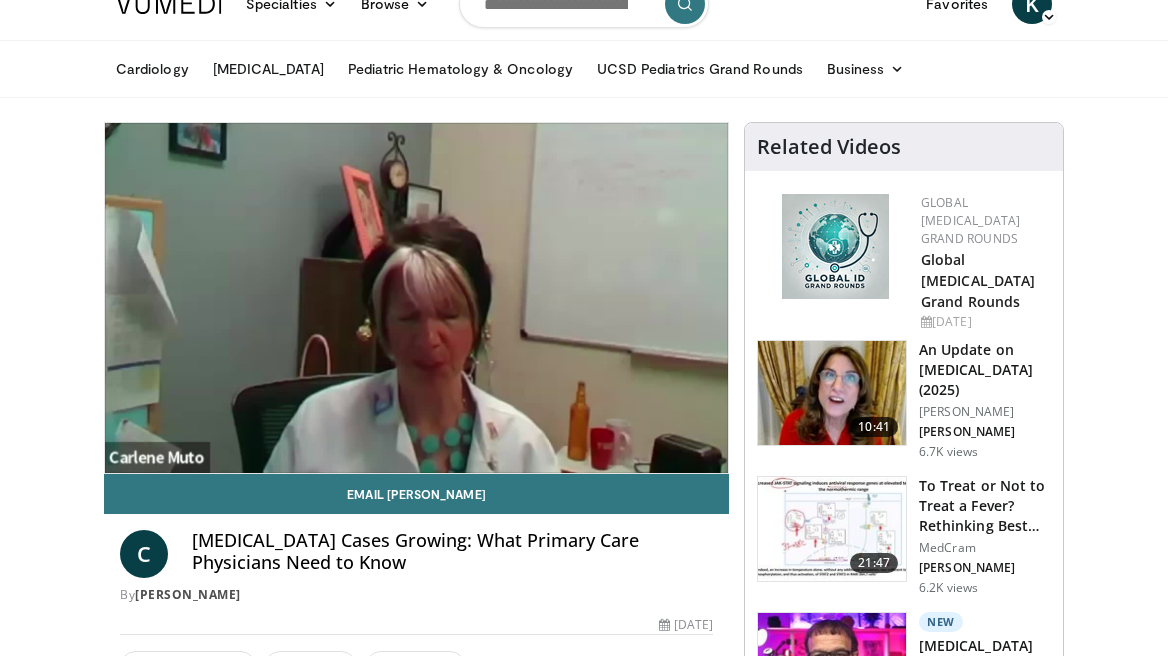 click on "10 seconds
Tap to unmute" at bounding box center [416, 298] 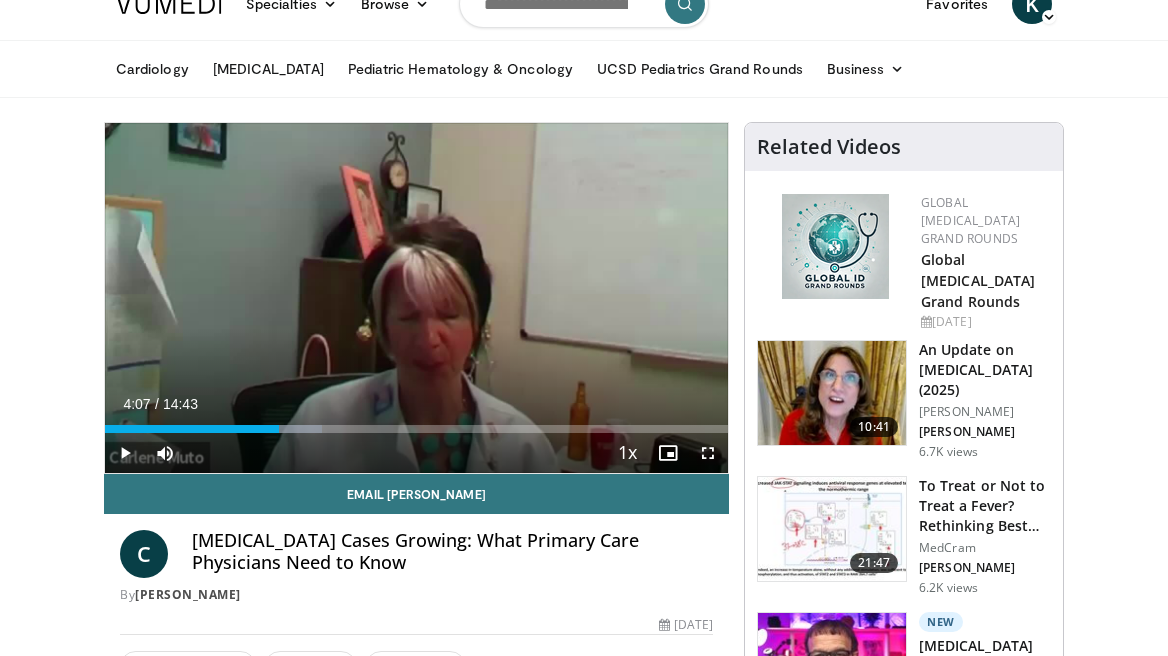 click on "10 seconds
Tap to unmute" at bounding box center [416, 298] 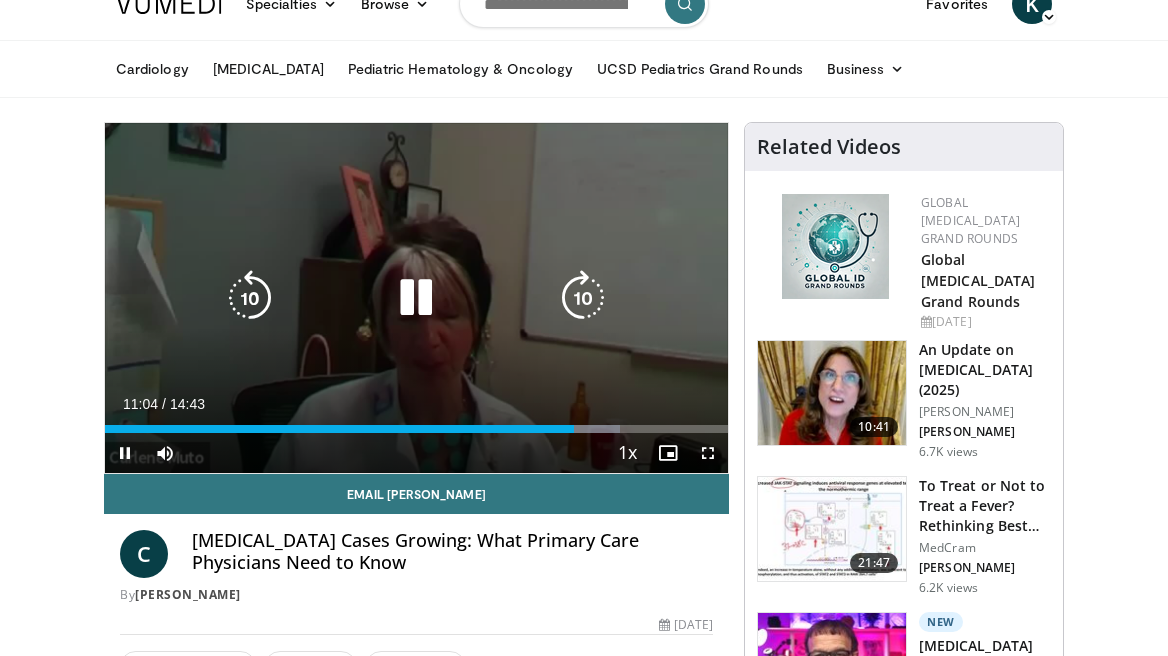 click at bounding box center (250, 298) 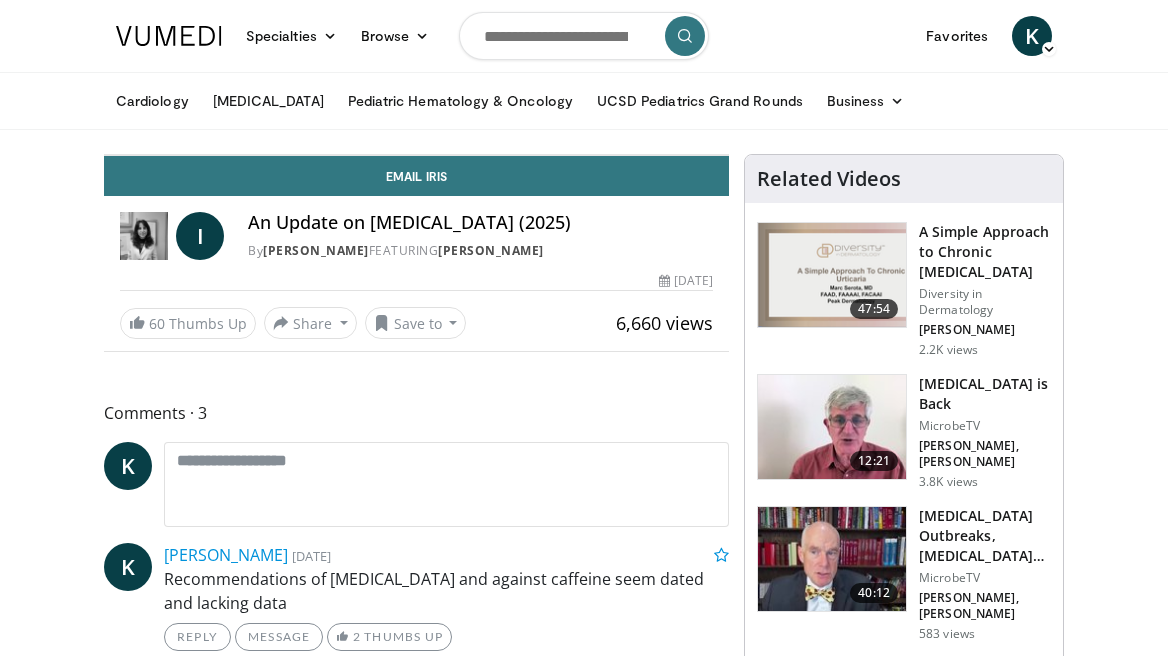 scroll, scrollTop: 0, scrollLeft: 0, axis: both 